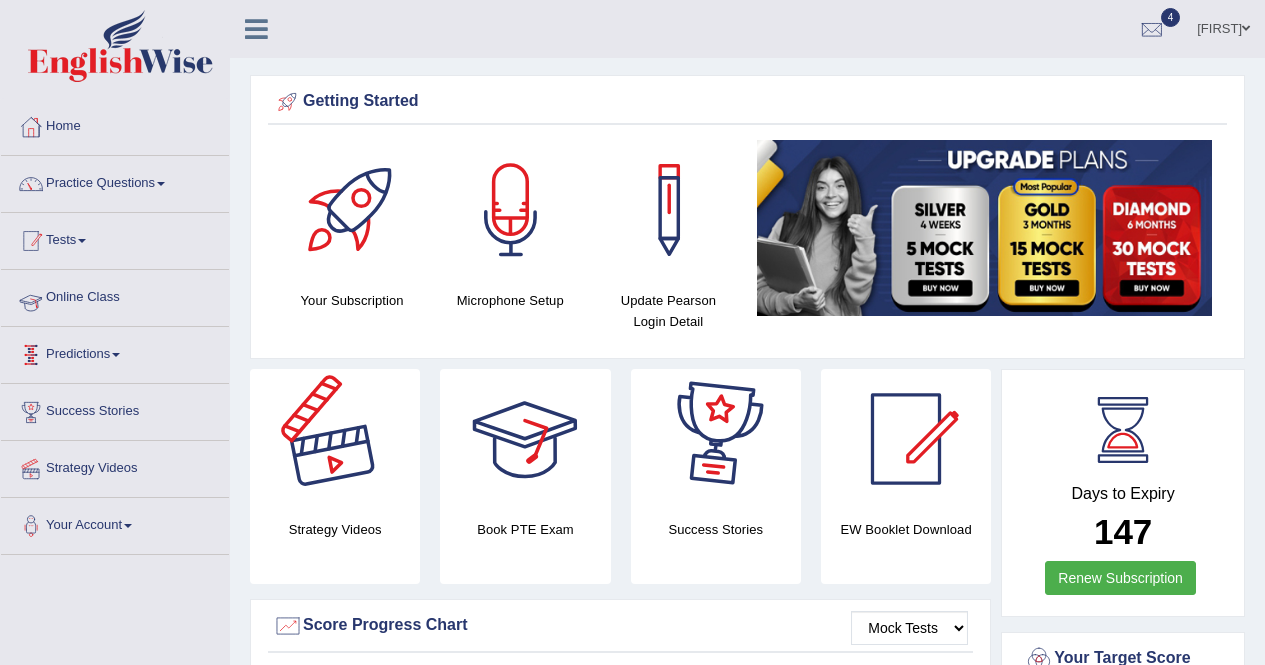 scroll, scrollTop: 0, scrollLeft: 0, axis: both 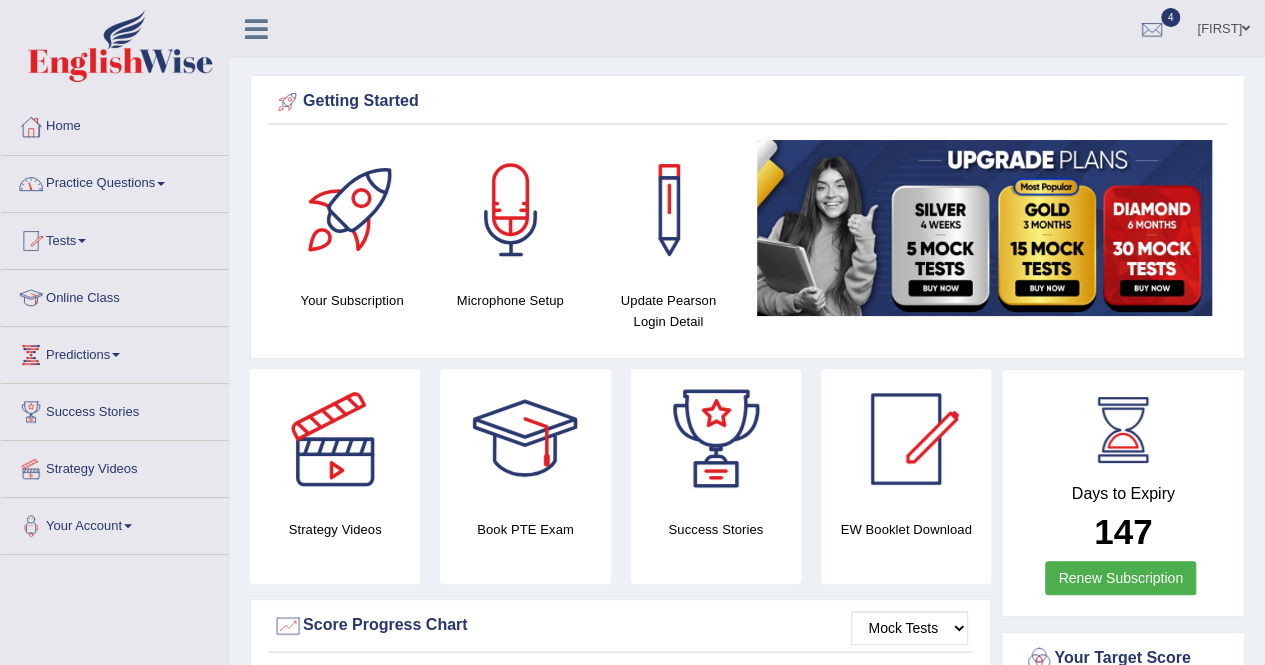 click on "Tests" at bounding box center (115, 238) 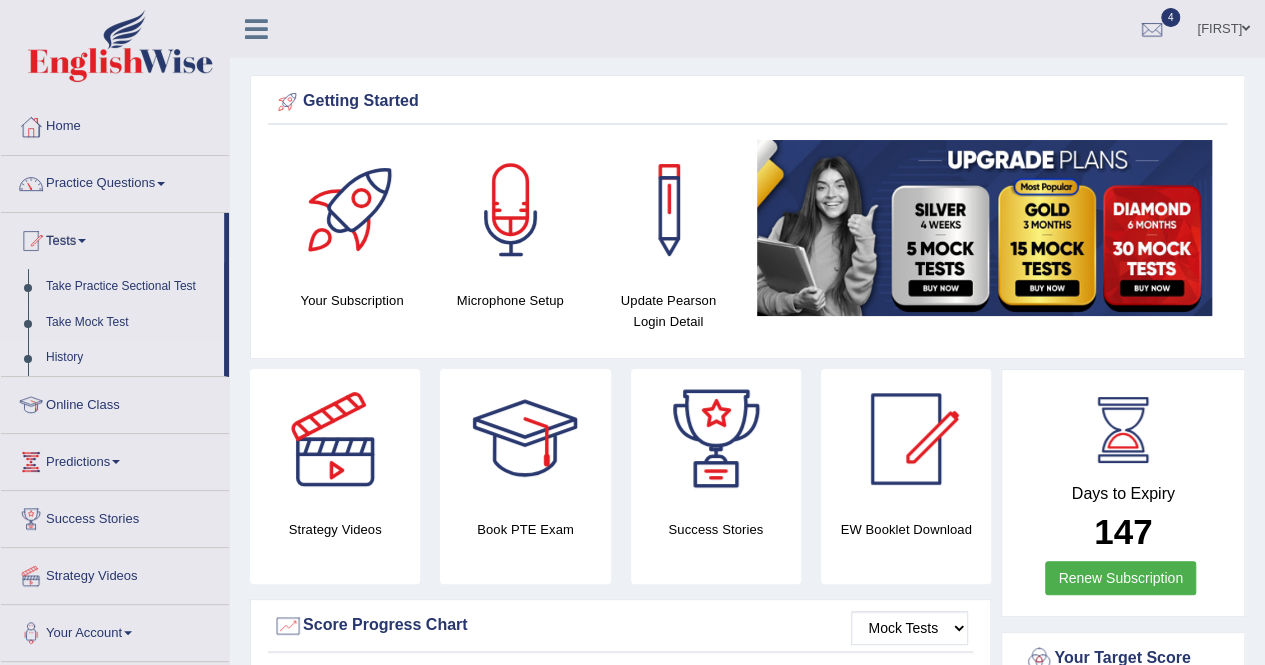click on "History" at bounding box center (130, 358) 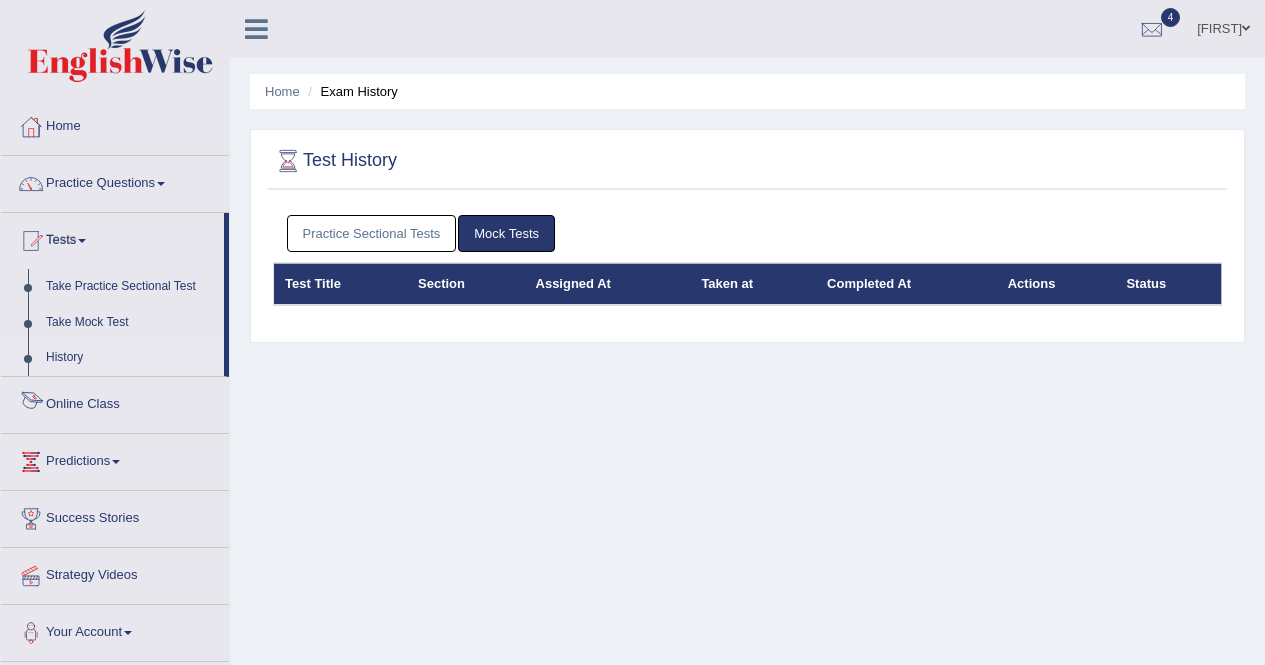 scroll, scrollTop: 0, scrollLeft: 0, axis: both 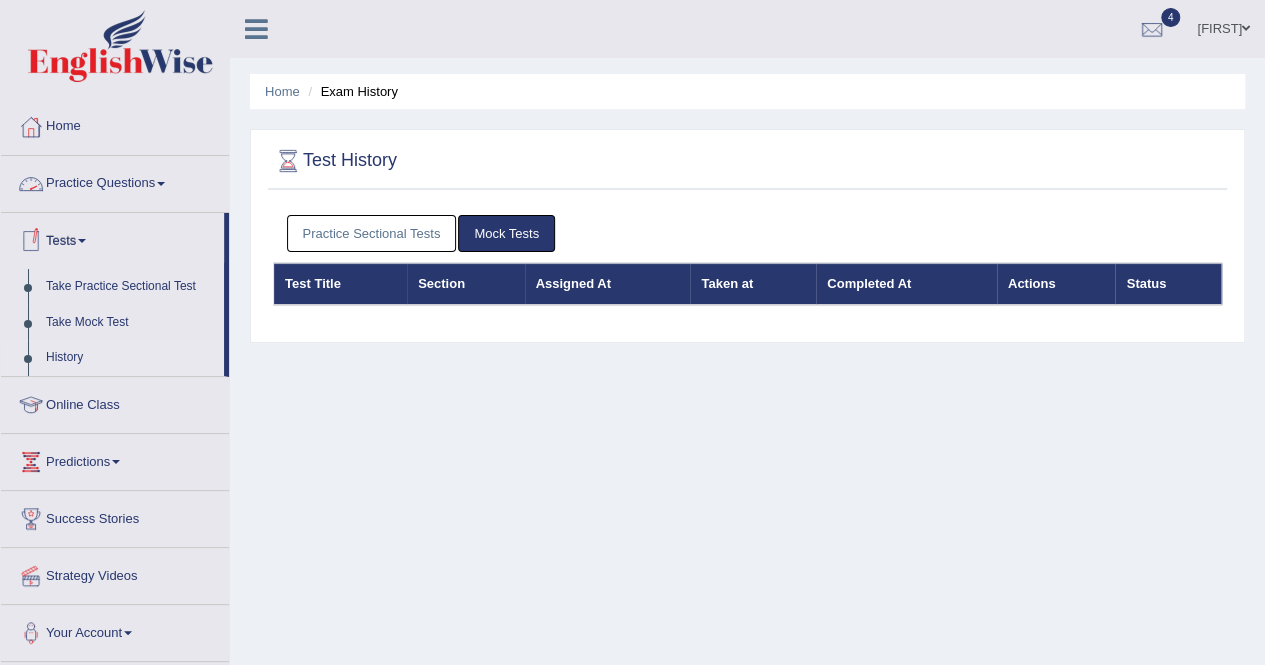 click on "Practice Sectional Tests" at bounding box center [372, 233] 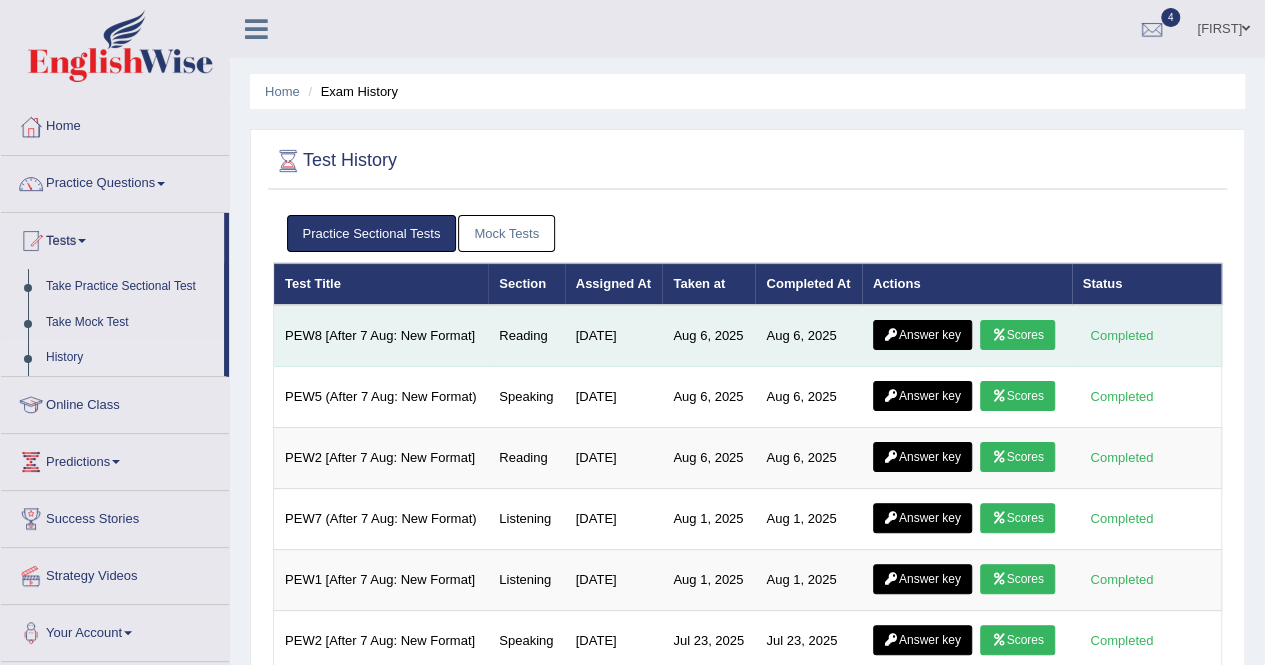 click at bounding box center [998, 335] 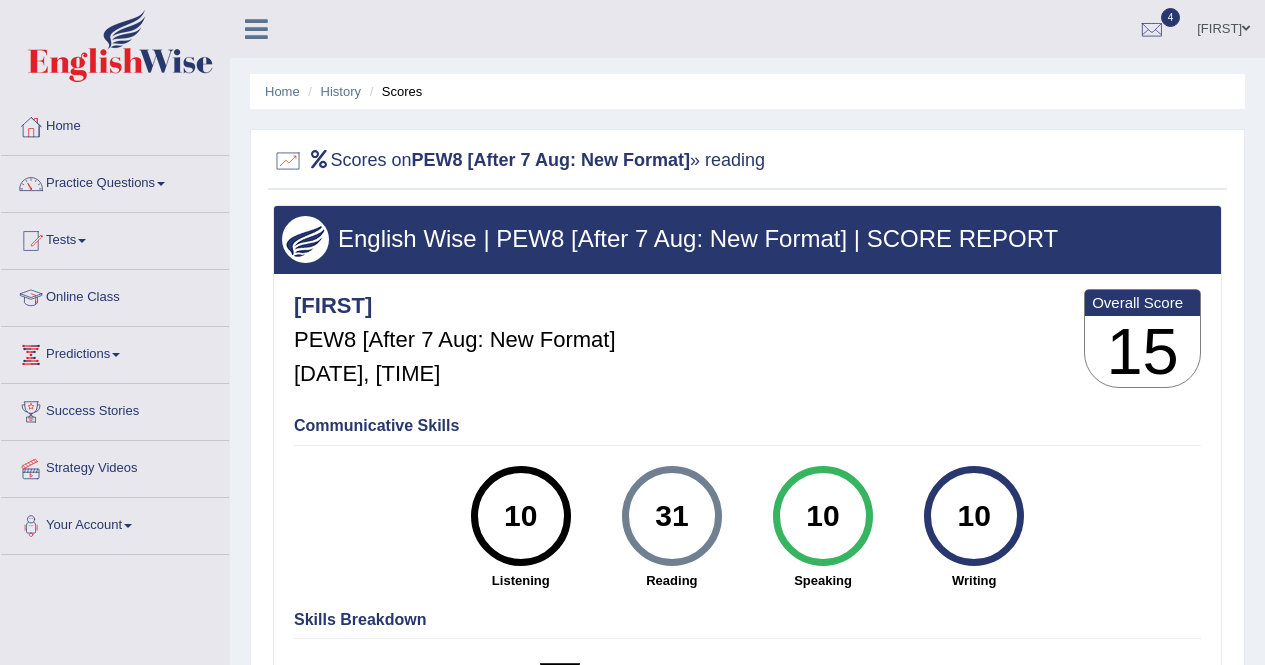 scroll, scrollTop: 0, scrollLeft: 0, axis: both 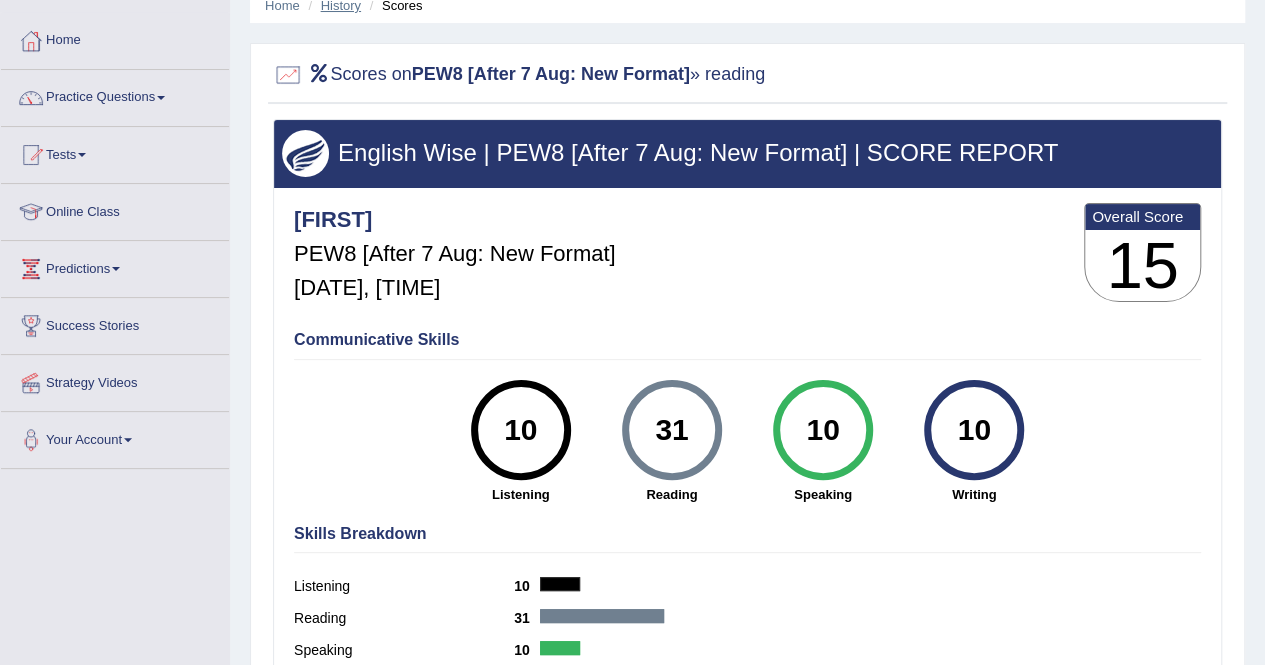 click on "History" at bounding box center (341, 5) 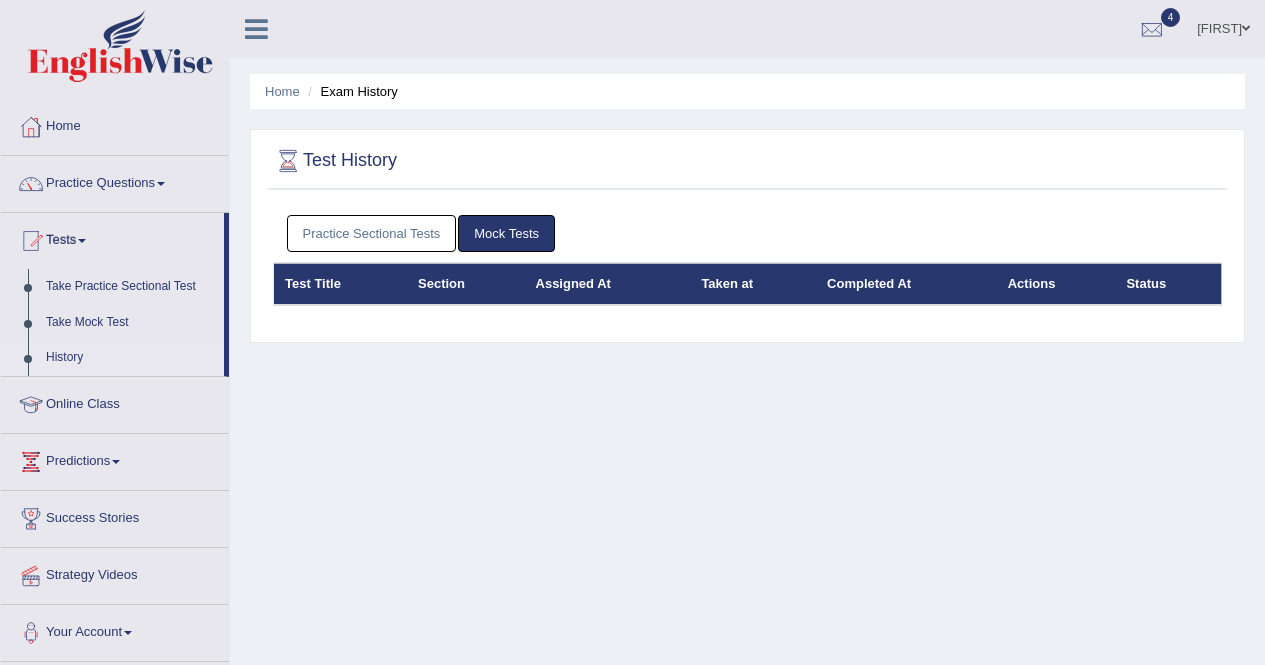 scroll, scrollTop: 0, scrollLeft: 0, axis: both 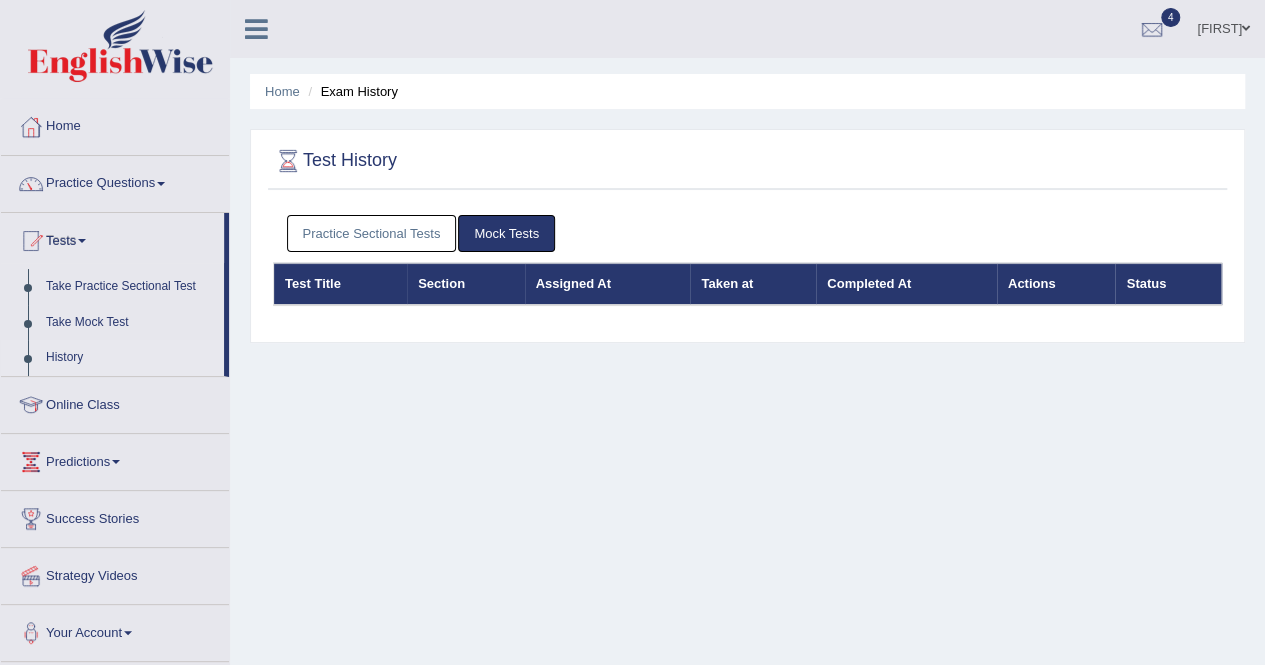click on "Practice Sectional Tests" at bounding box center [372, 233] 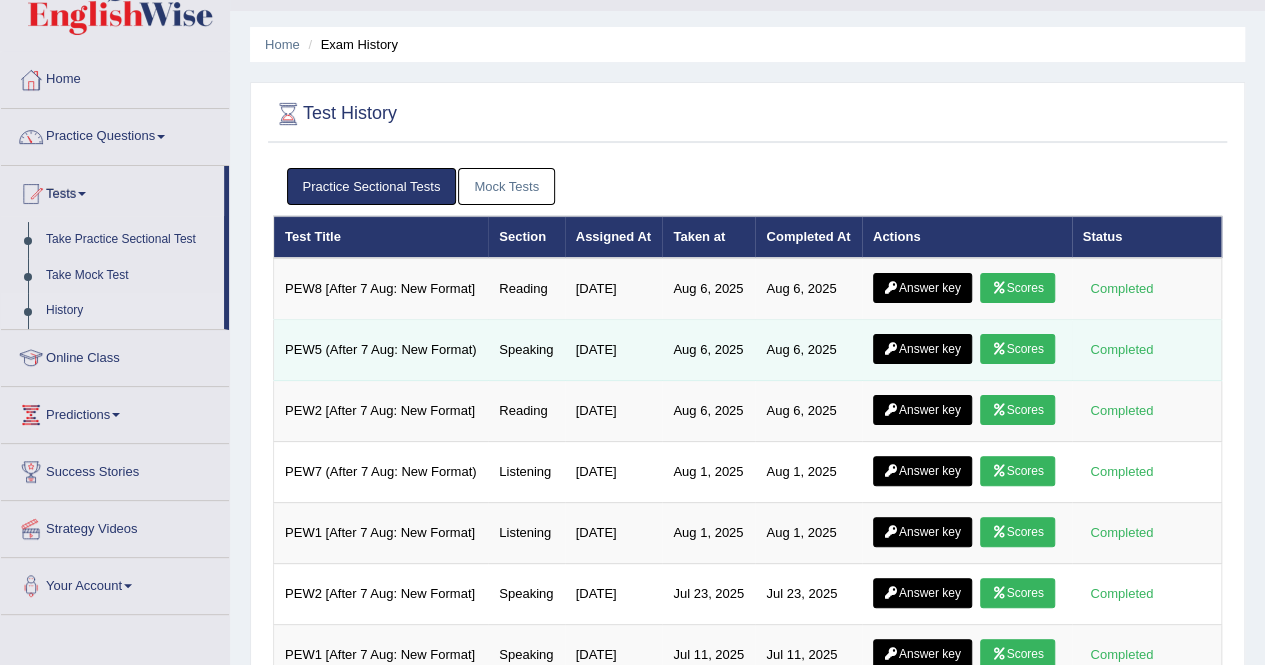 scroll, scrollTop: 48, scrollLeft: 0, axis: vertical 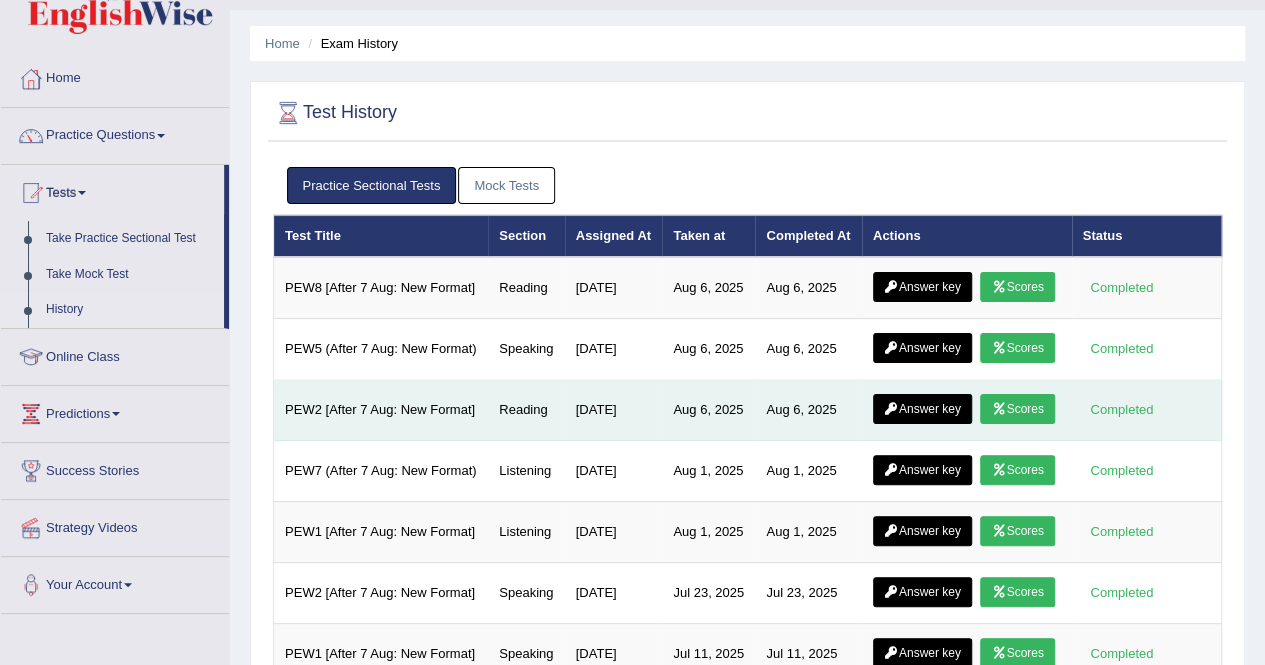 click at bounding box center (998, 409) 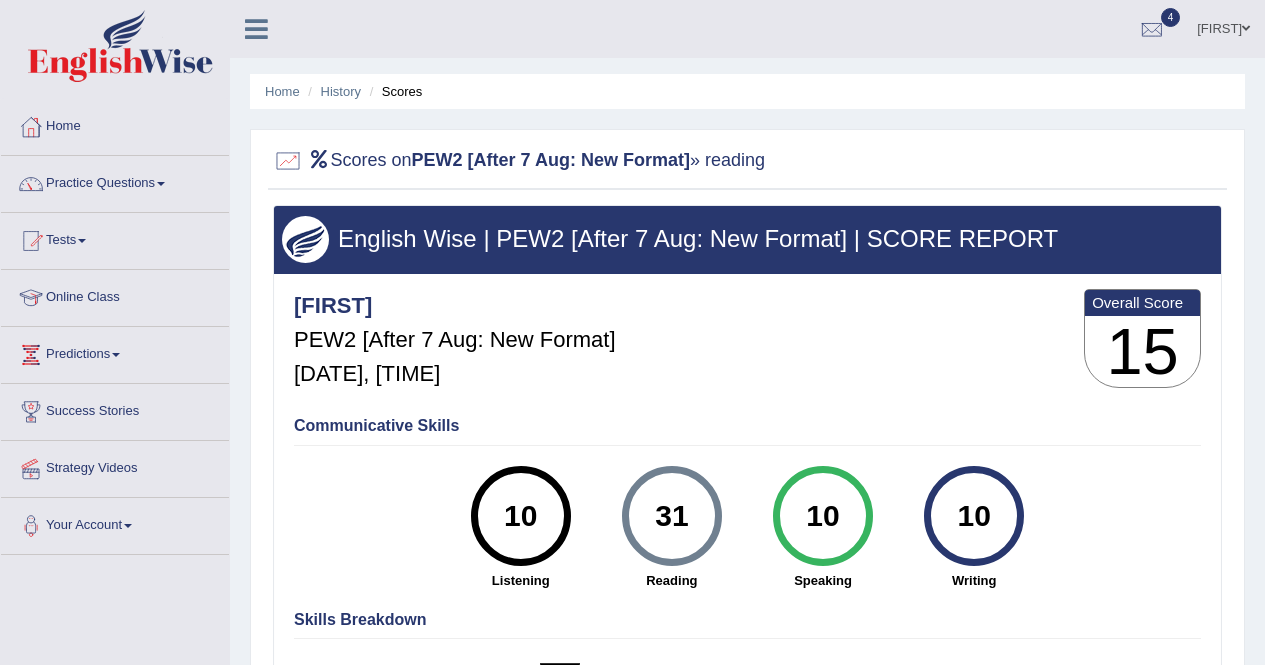 scroll, scrollTop: 0, scrollLeft: 0, axis: both 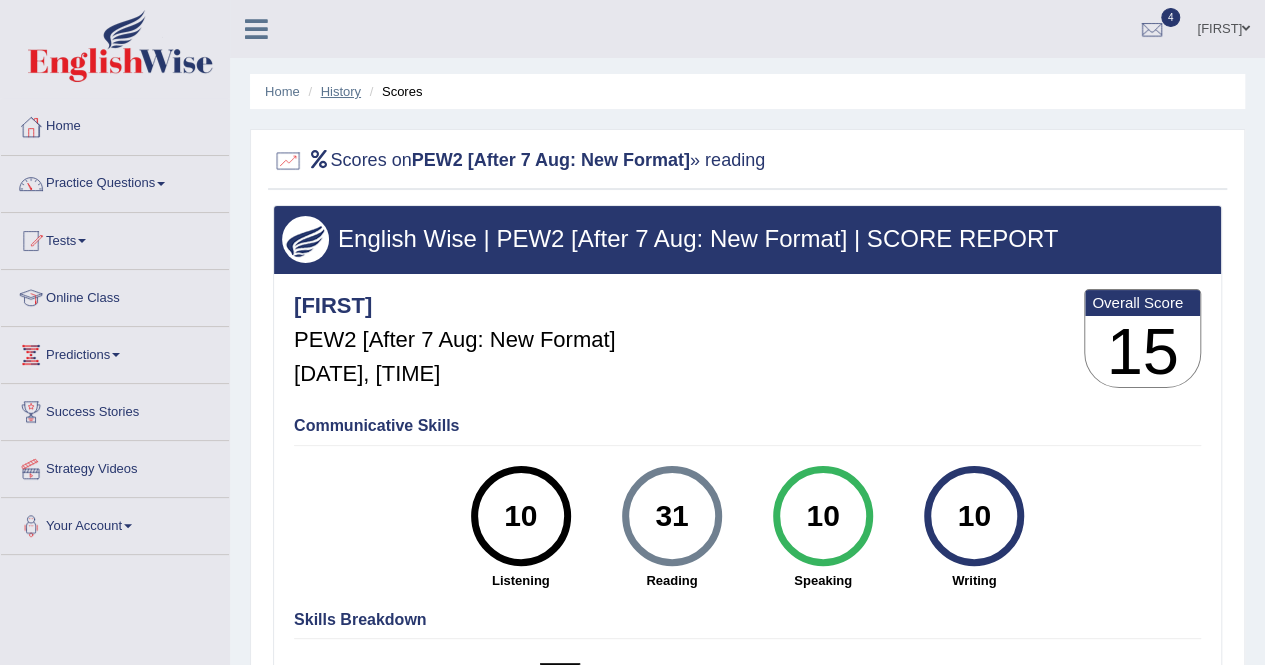 click on "History" at bounding box center (341, 91) 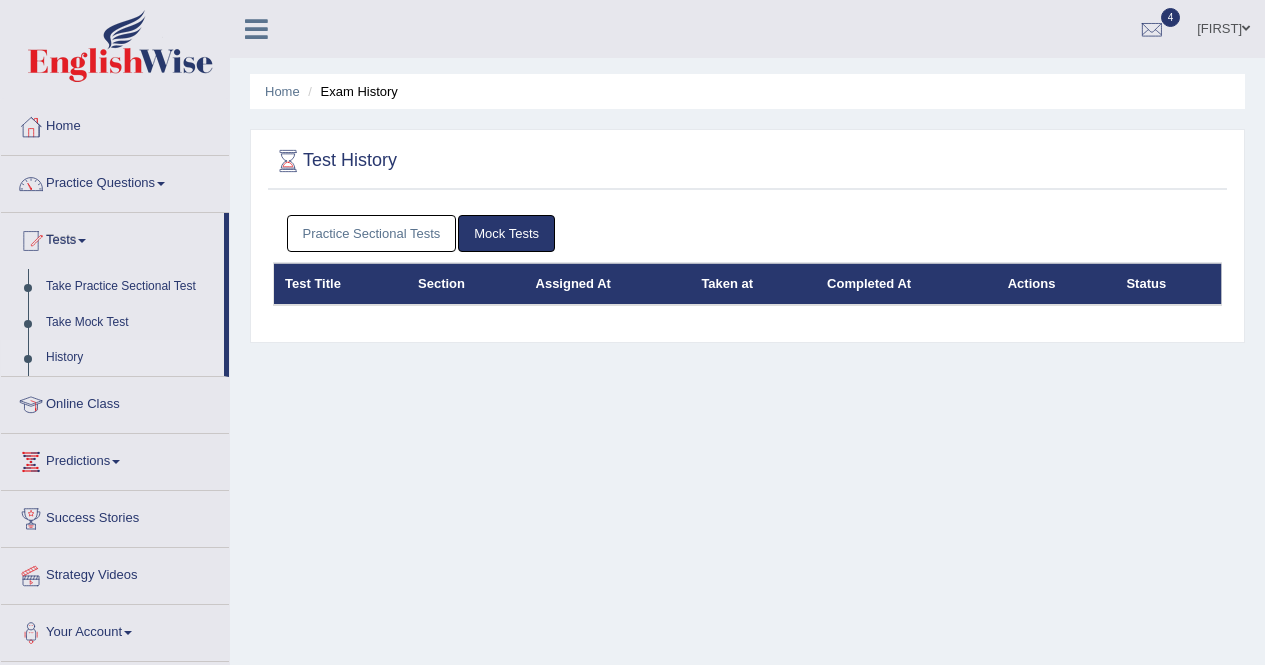 scroll, scrollTop: 0, scrollLeft: 0, axis: both 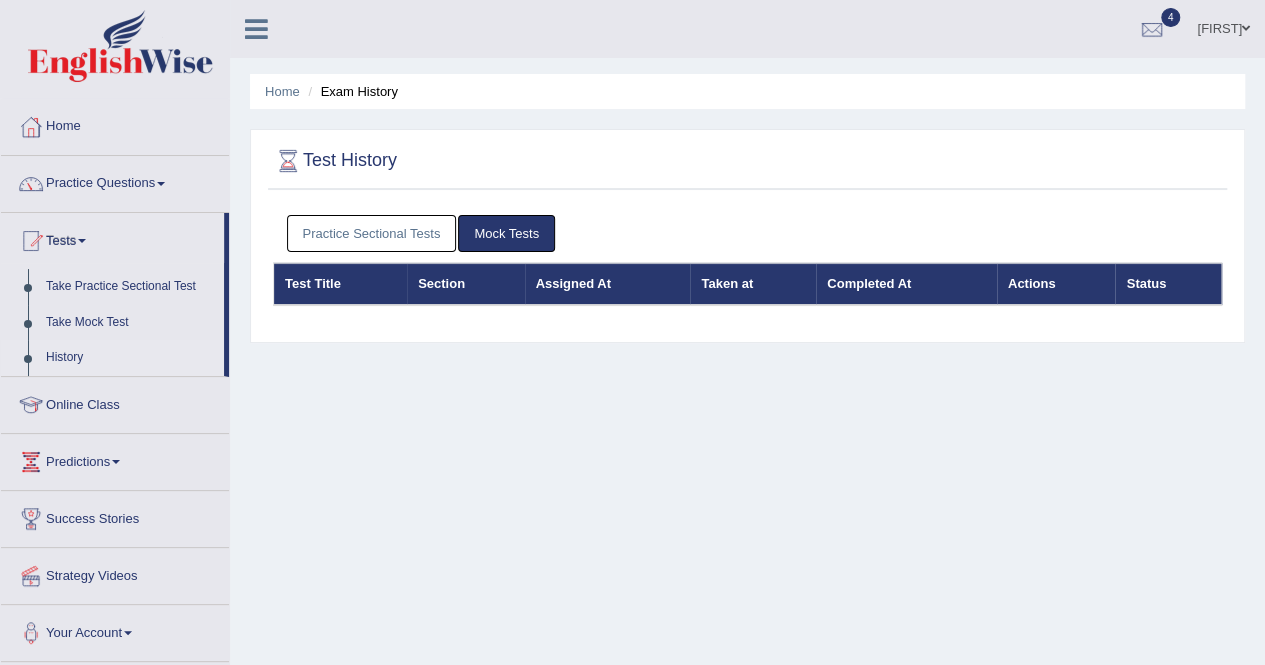 click on "Practice Sectional Tests" at bounding box center [372, 233] 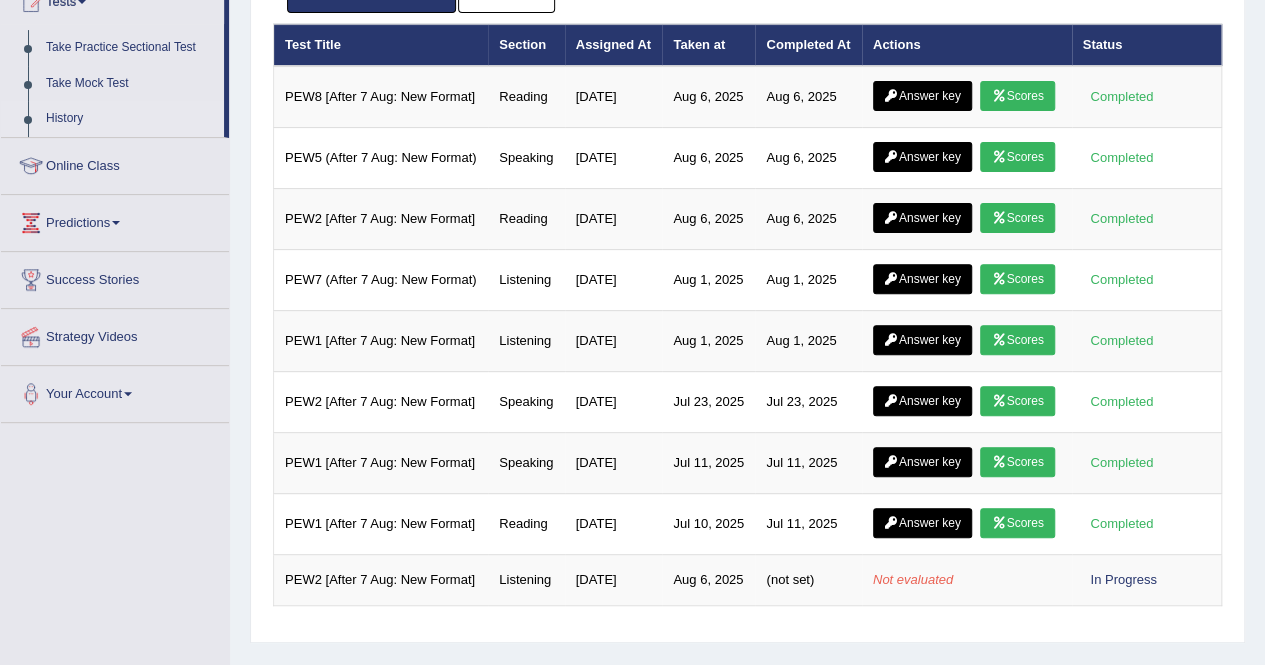 scroll, scrollTop: 235, scrollLeft: 0, axis: vertical 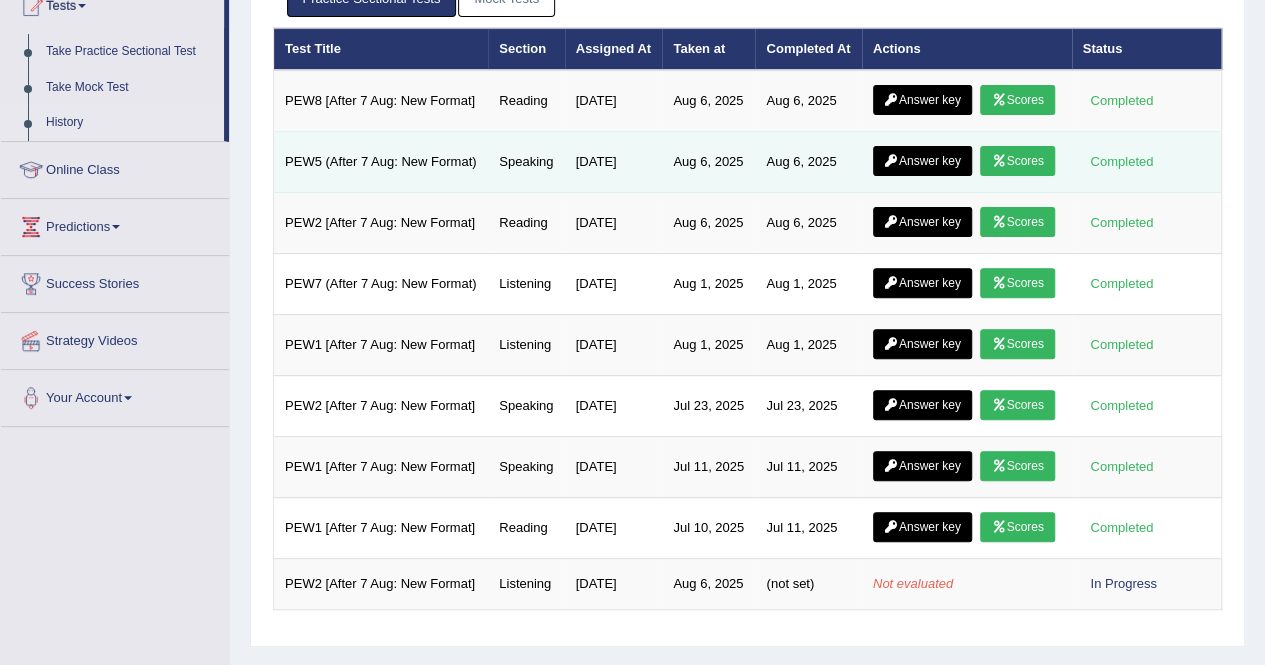 click at bounding box center [998, 161] 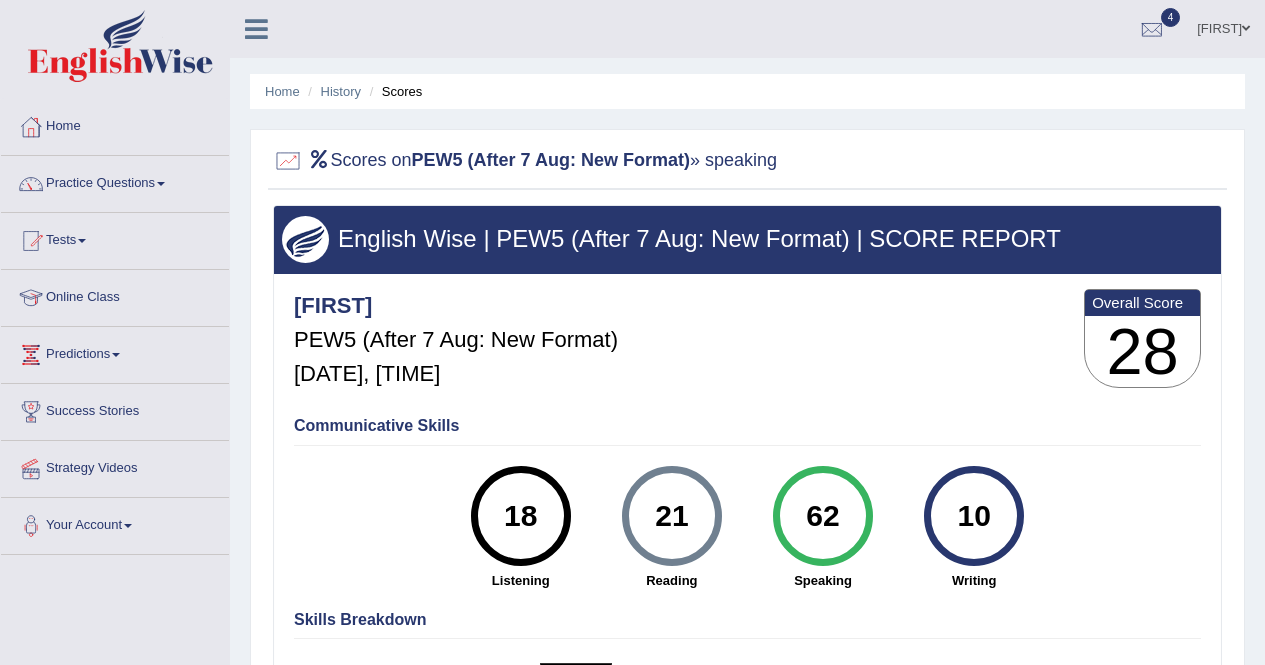 scroll, scrollTop: 0, scrollLeft: 0, axis: both 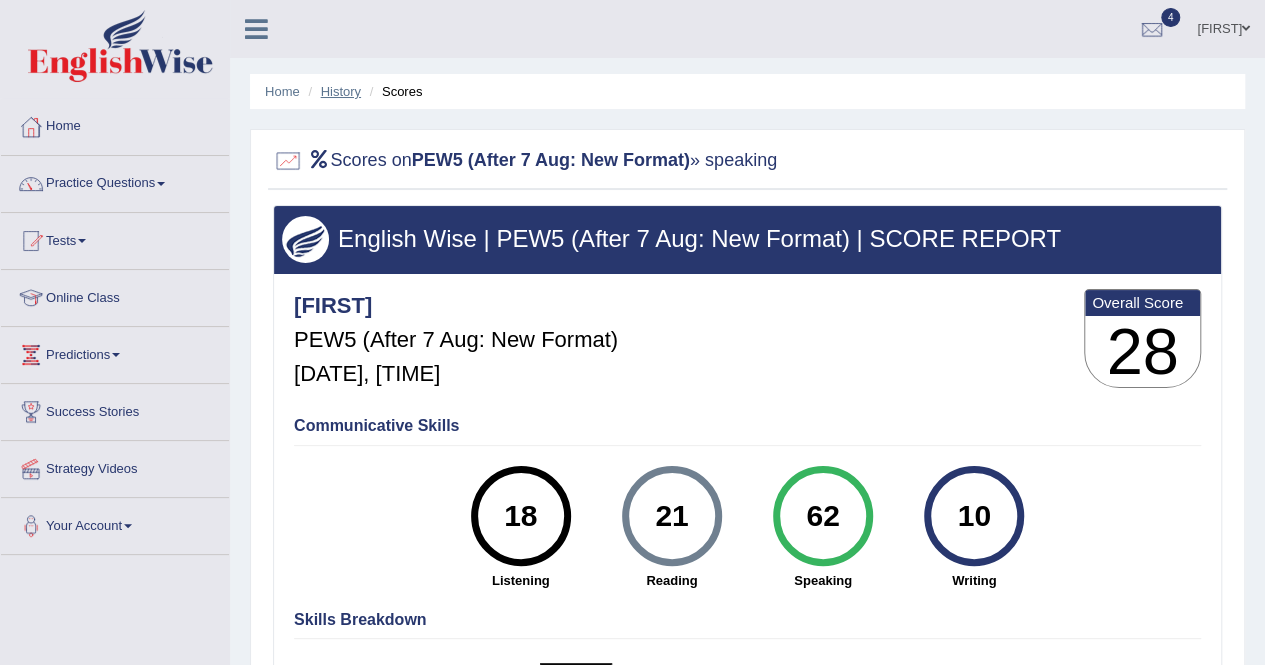 click on "History" at bounding box center [341, 91] 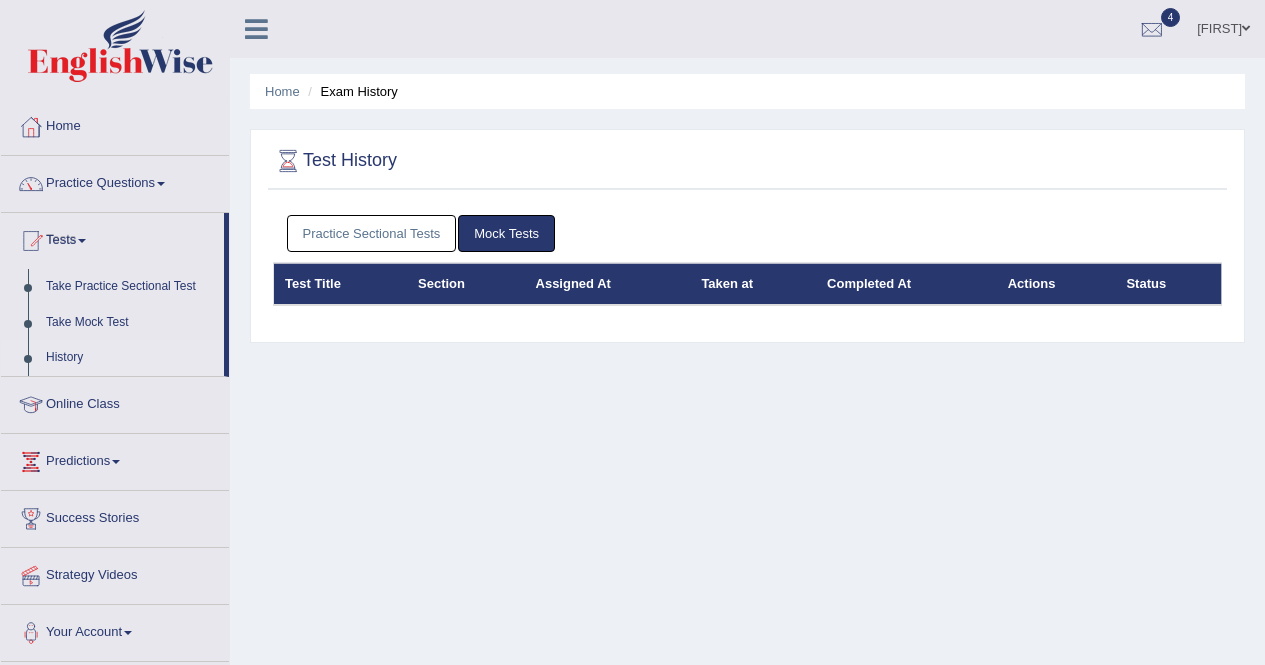 scroll, scrollTop: 0, scrollLeft: 0, axis: both 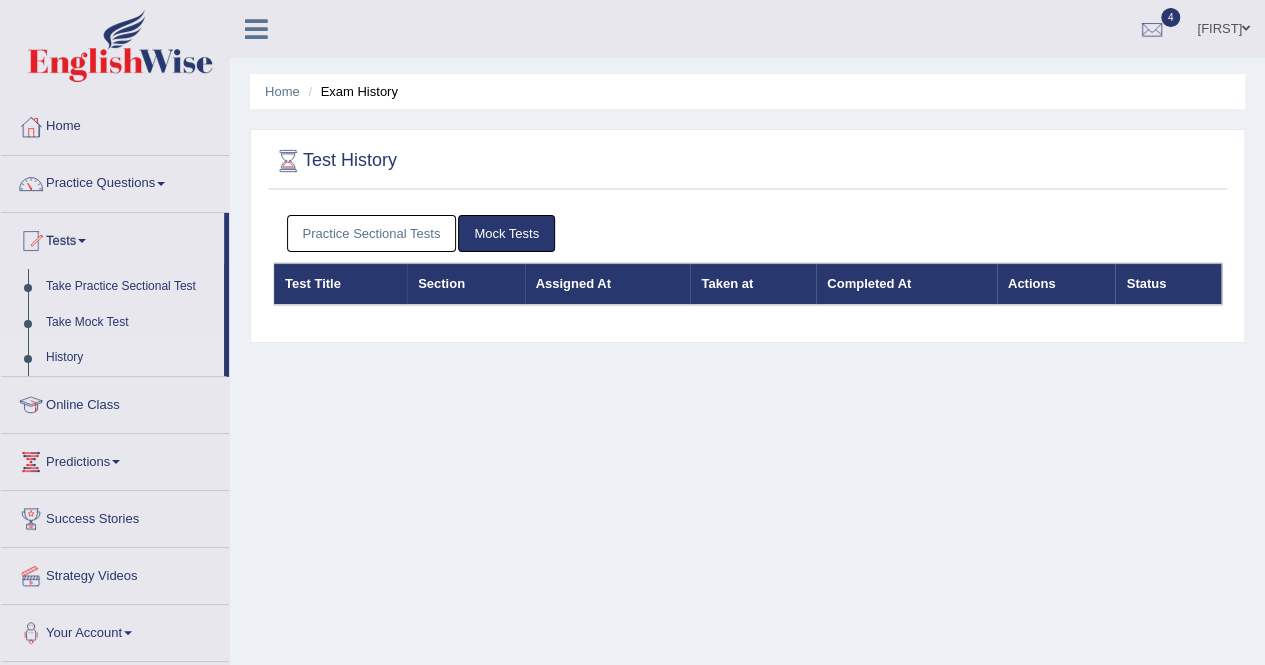 click on "Practice Sectional Tests" at bounding box center [372, 233] 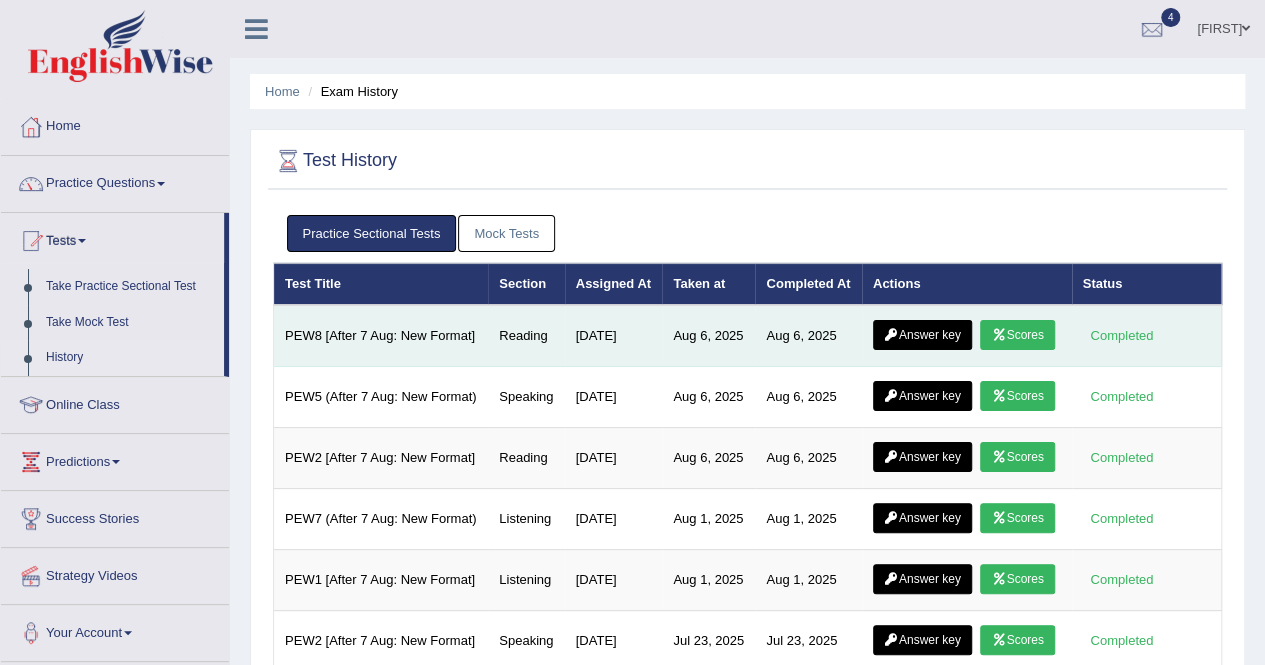 click on "Answer key" at bounding box center (922, 335) 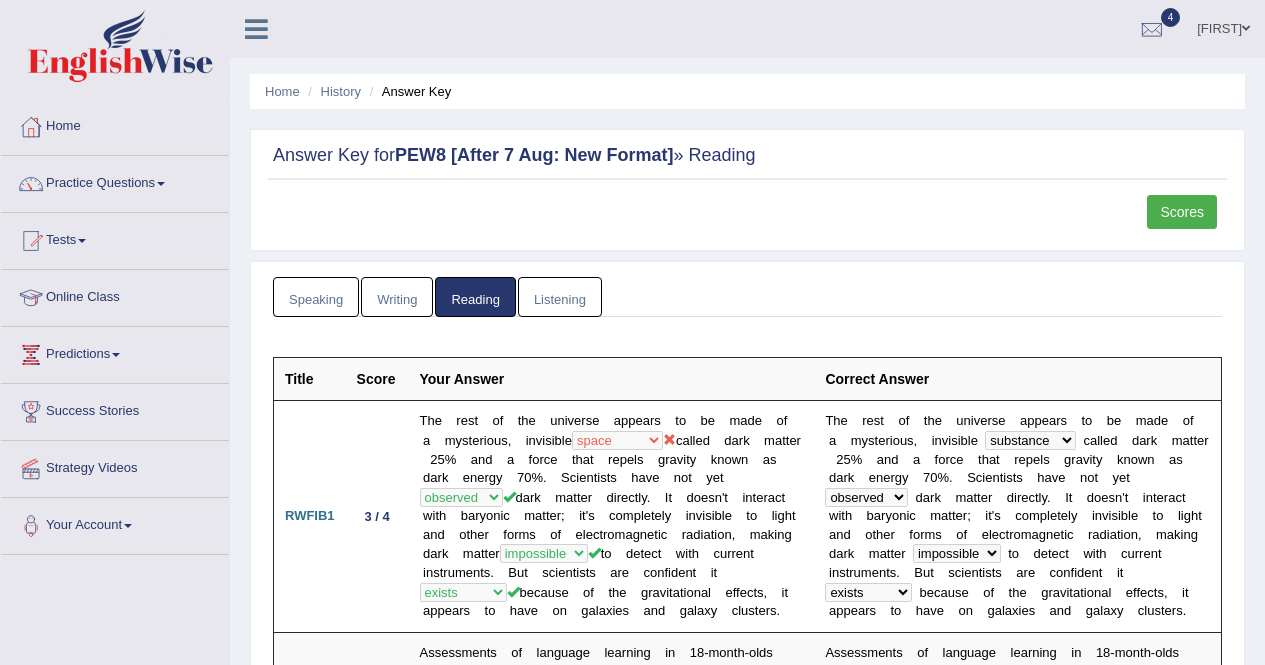 scroll, scrollTop: 306, scrollLeft: 0, axis: vertical 